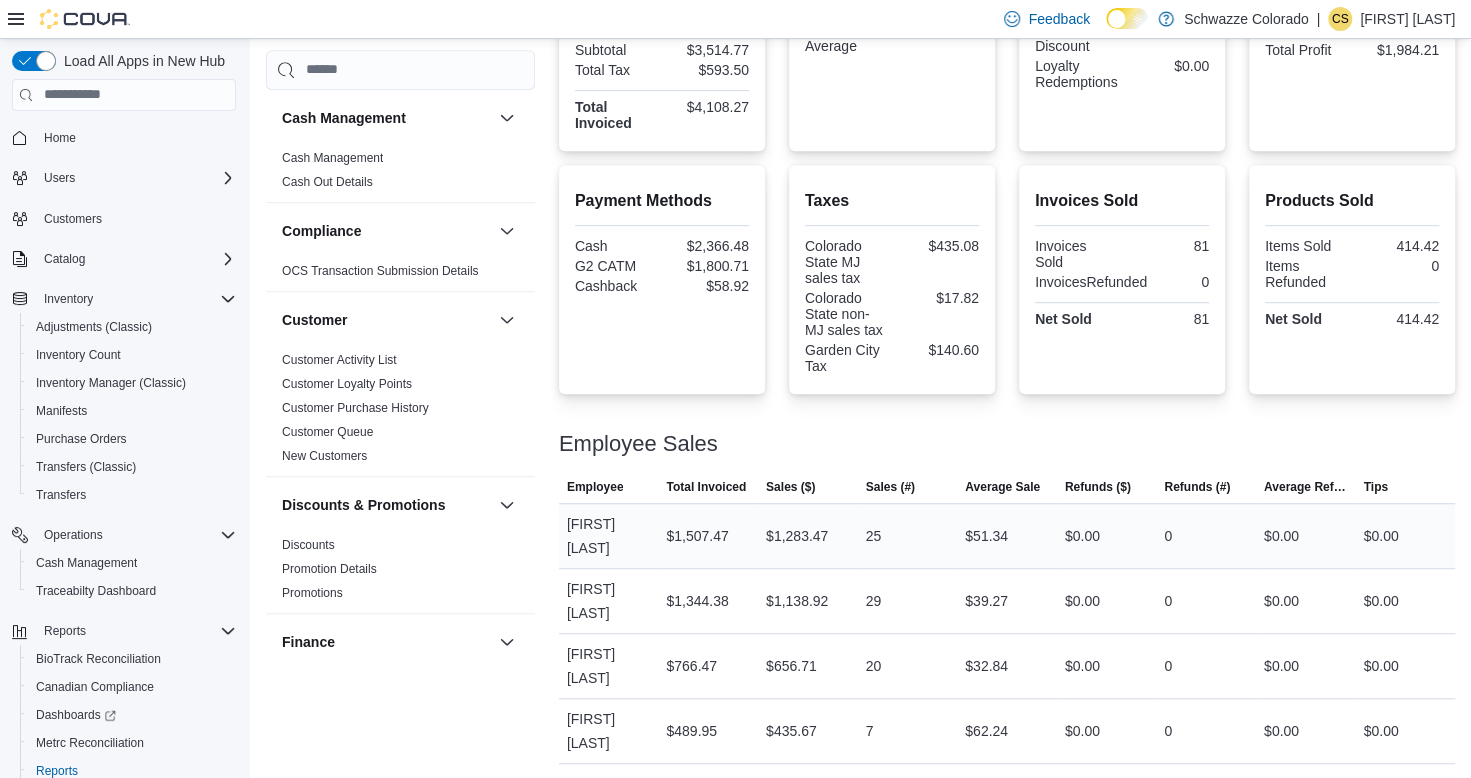 scroll, scrollTop: 268, scrollLeft: 0, axis: vertical 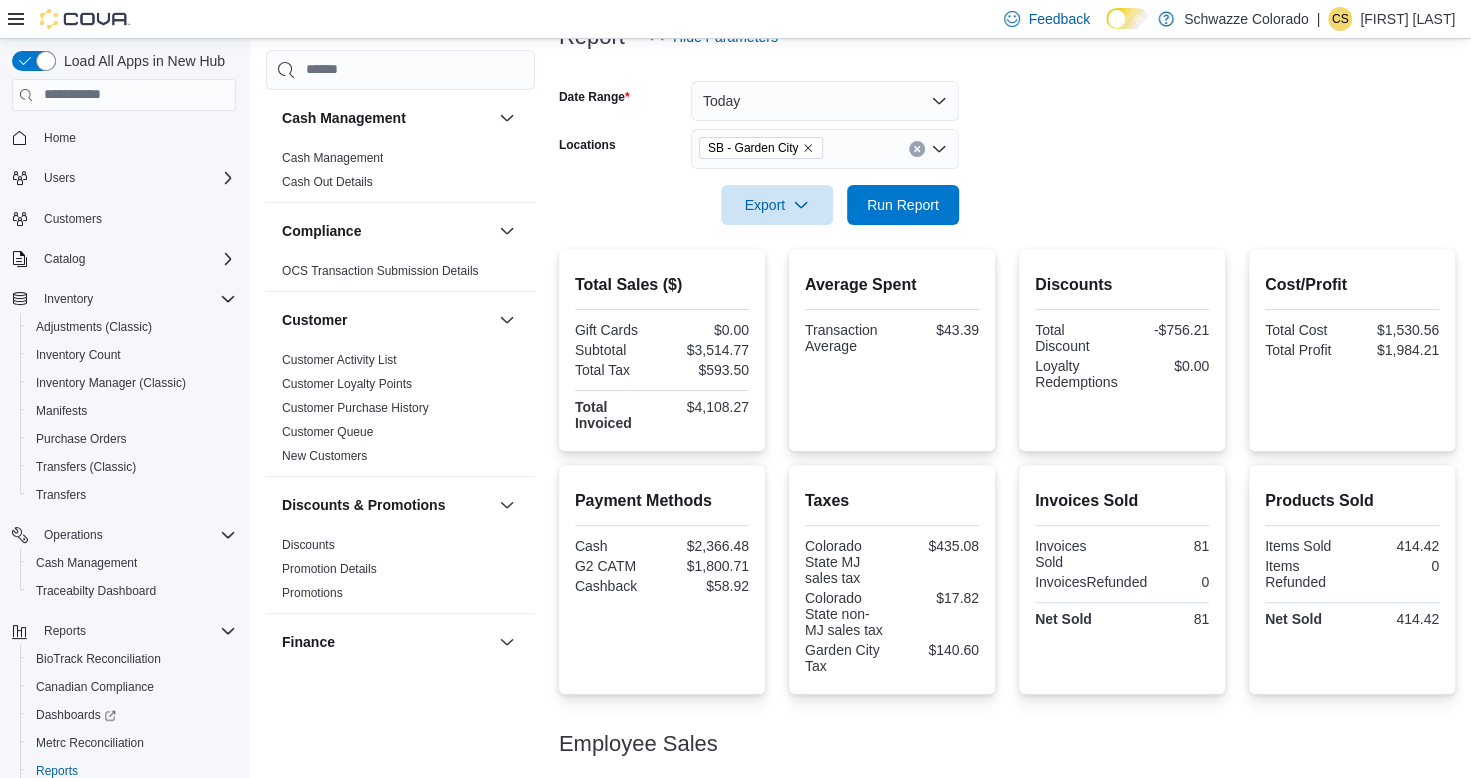 click on "Taxes Colorado State MJ sales tax $435.08 Colorado State non-MJ sales tax $17.82 Garden City Tax $140.60" at bounding box center (892, 583) 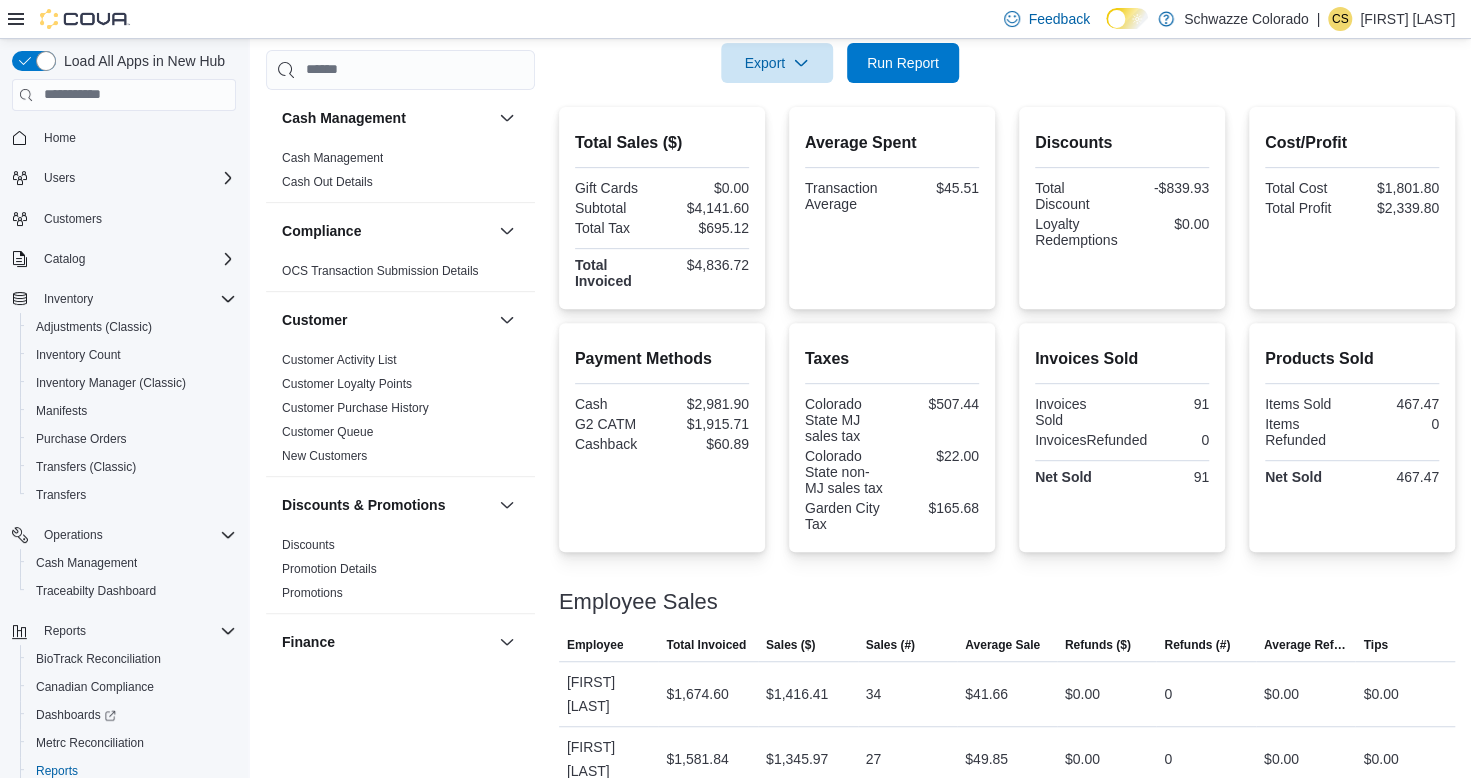 scroll, scrollTop: 268, scrollLeft: 0, axis: vertical 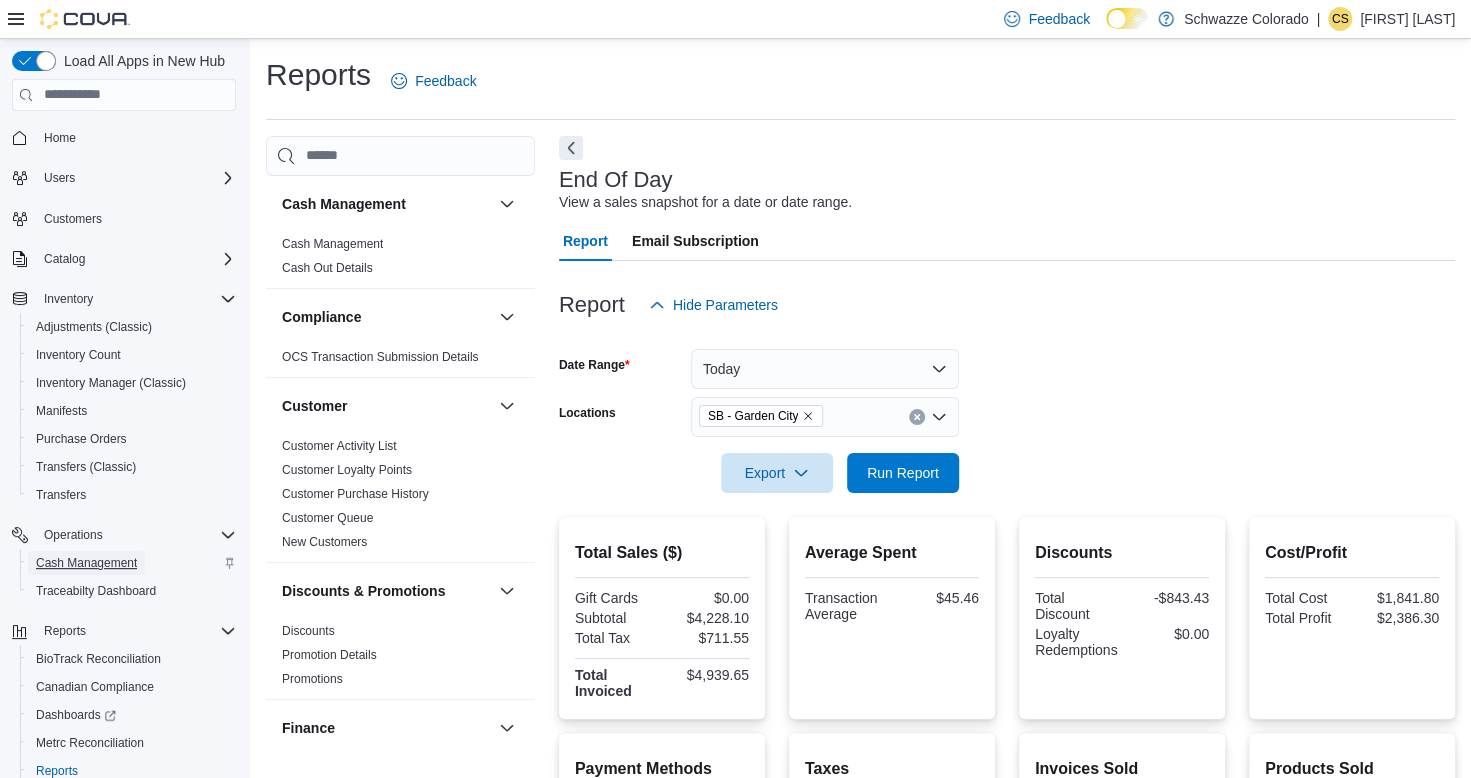 click on "Cash Management" at bounding box center (86, 563) 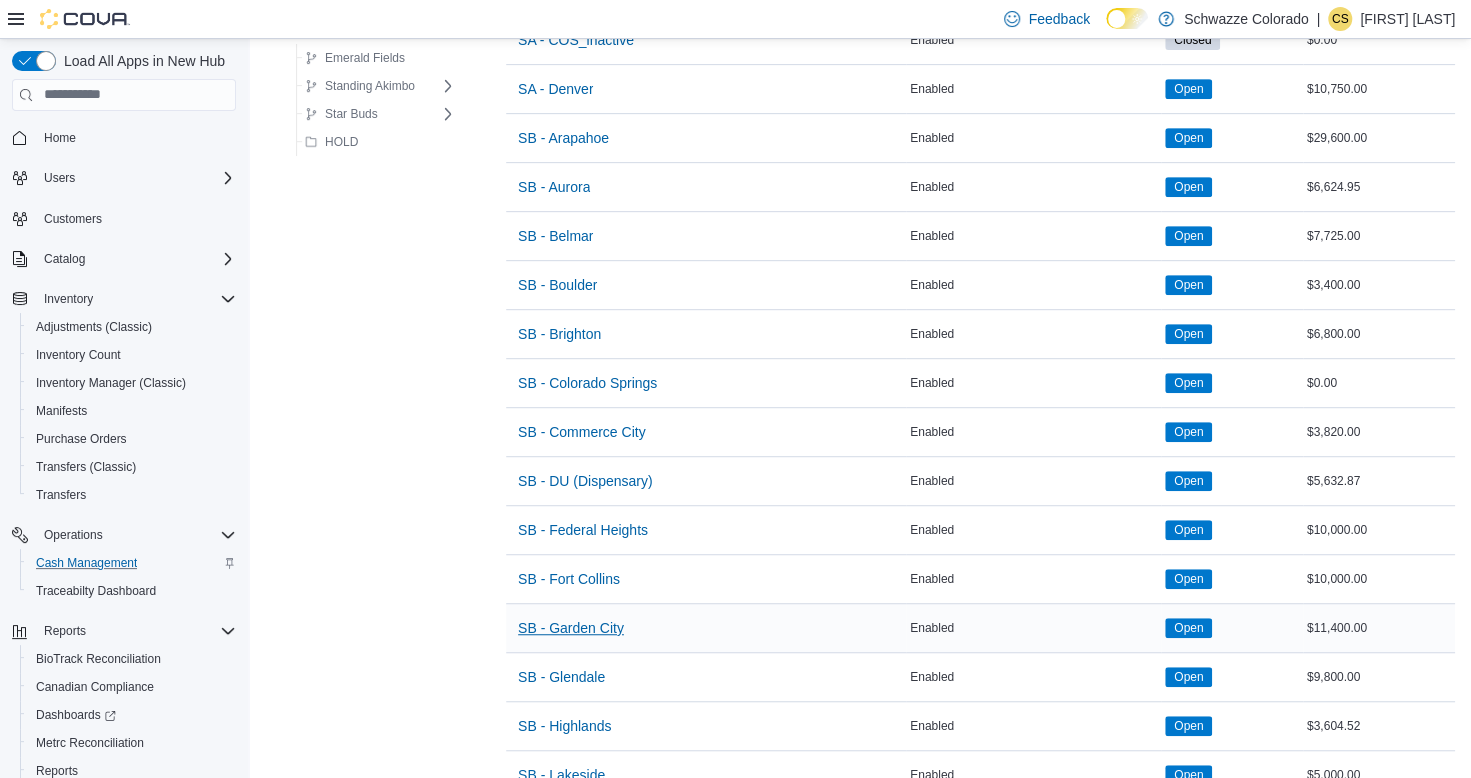 scroll, scrollTop: 500, scrollLeft: 0, axis: vertical 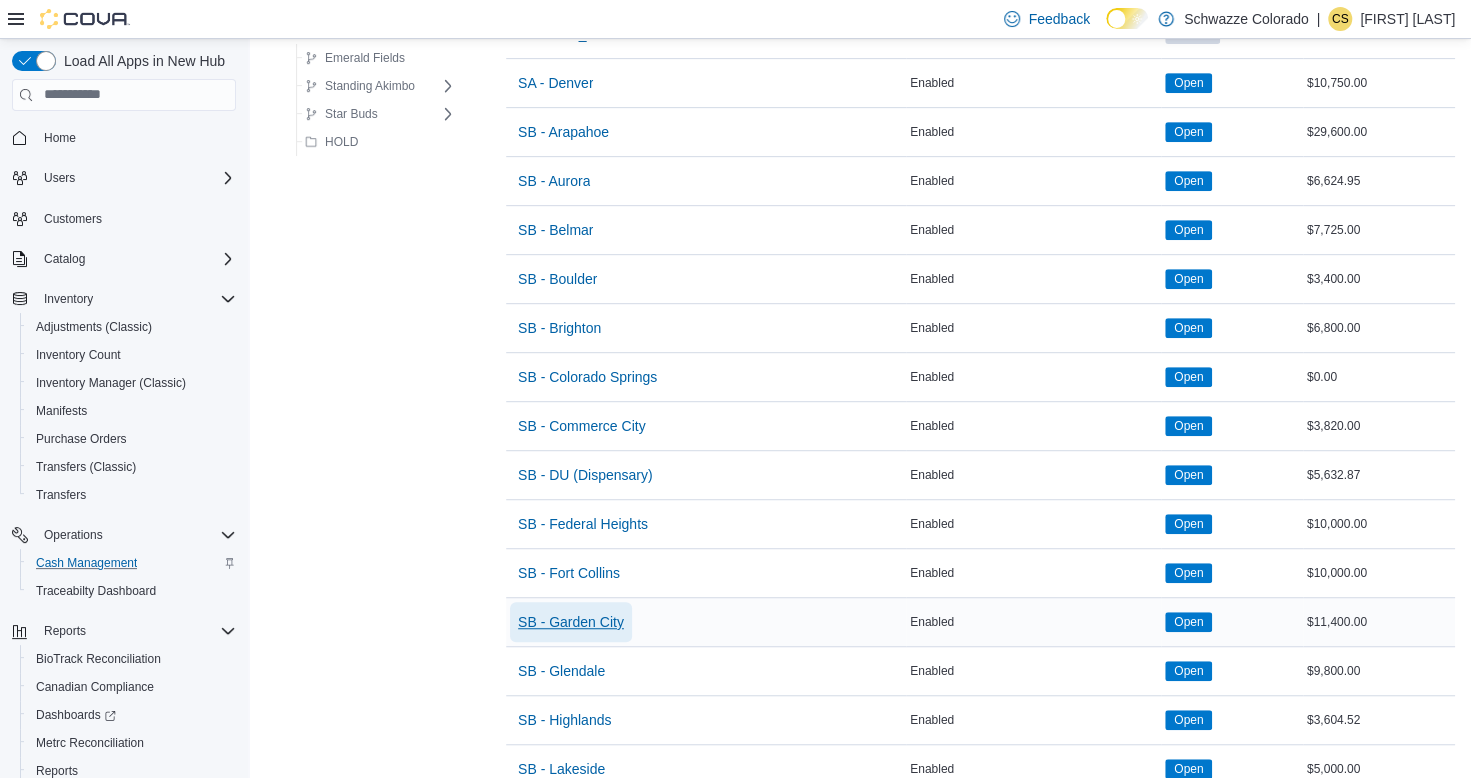click on "SB - Garden City" at bounding box center (571, 622) 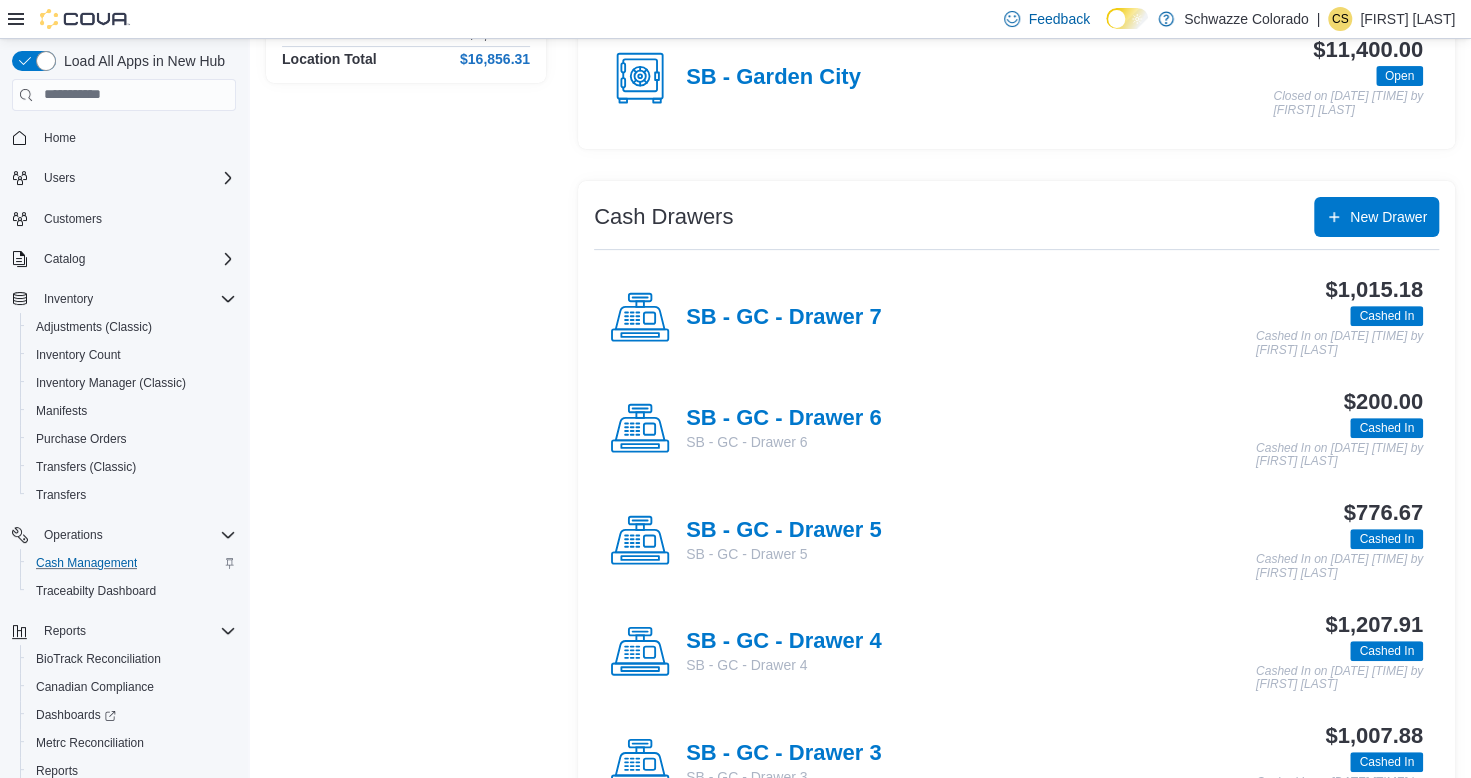 scroll, scrollTop: 300, scrollLeft: 0, axis: vertical 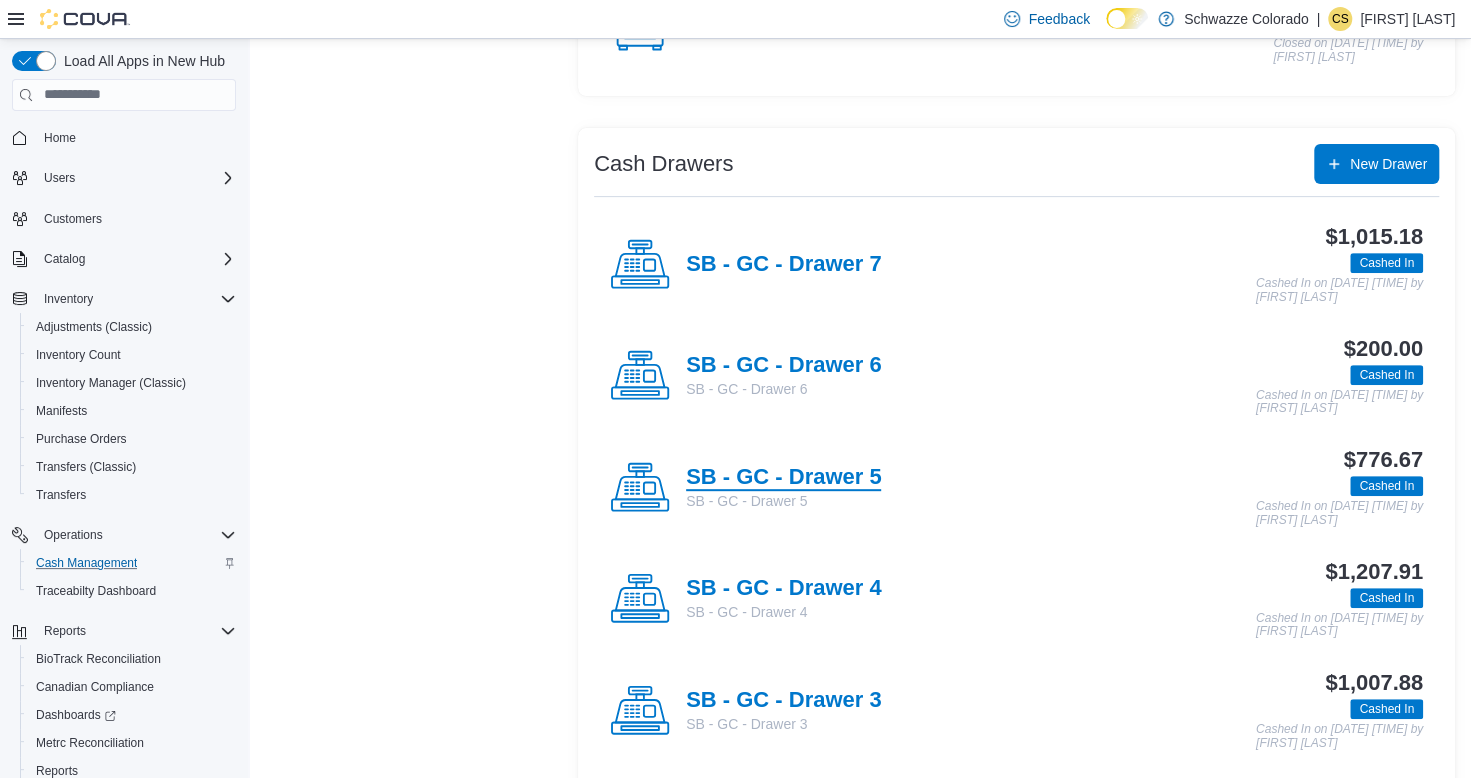 click on "SB - GC - Drawer 5" at bounding box center [783, 478] 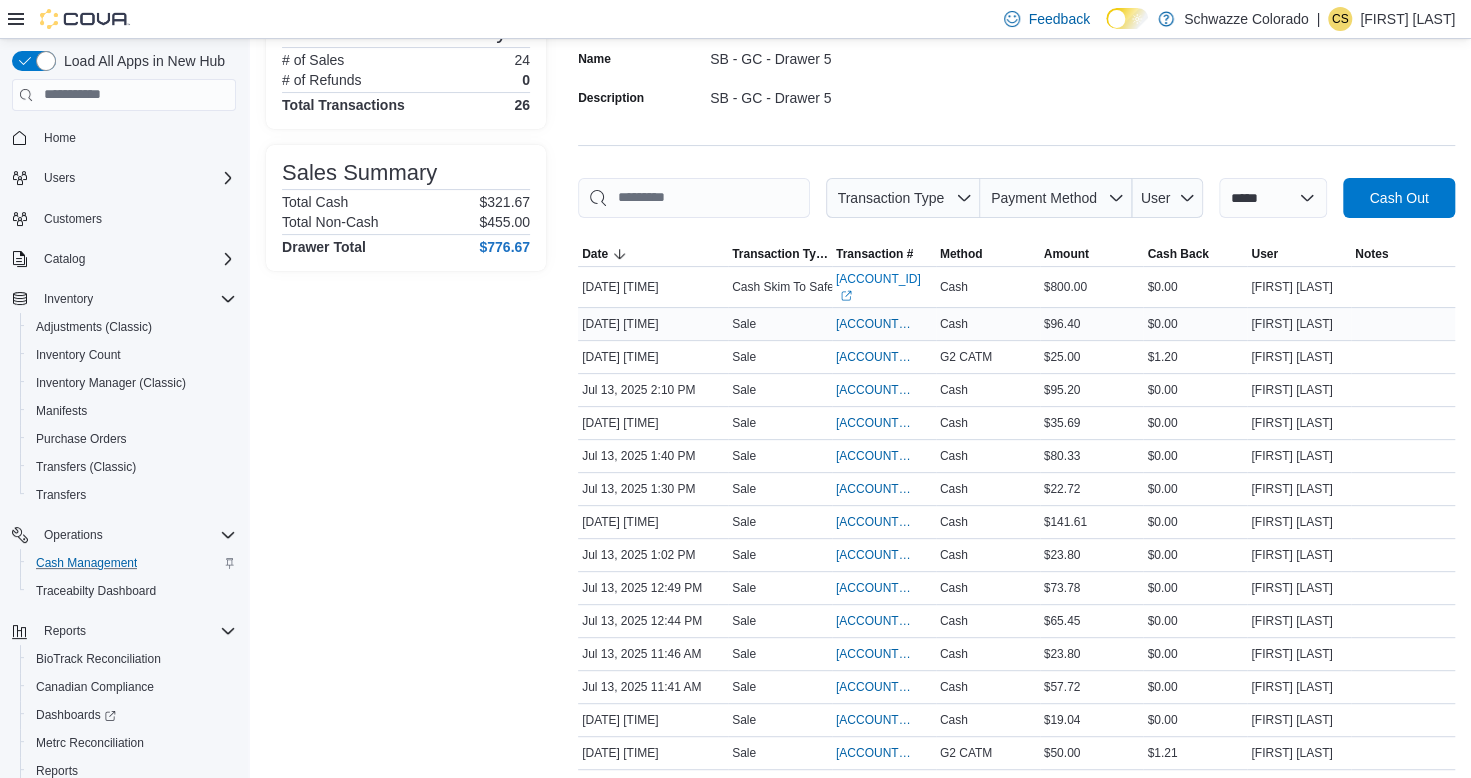 scroll, scrollTop: 200, scrollLeft: 0, axis: vertical 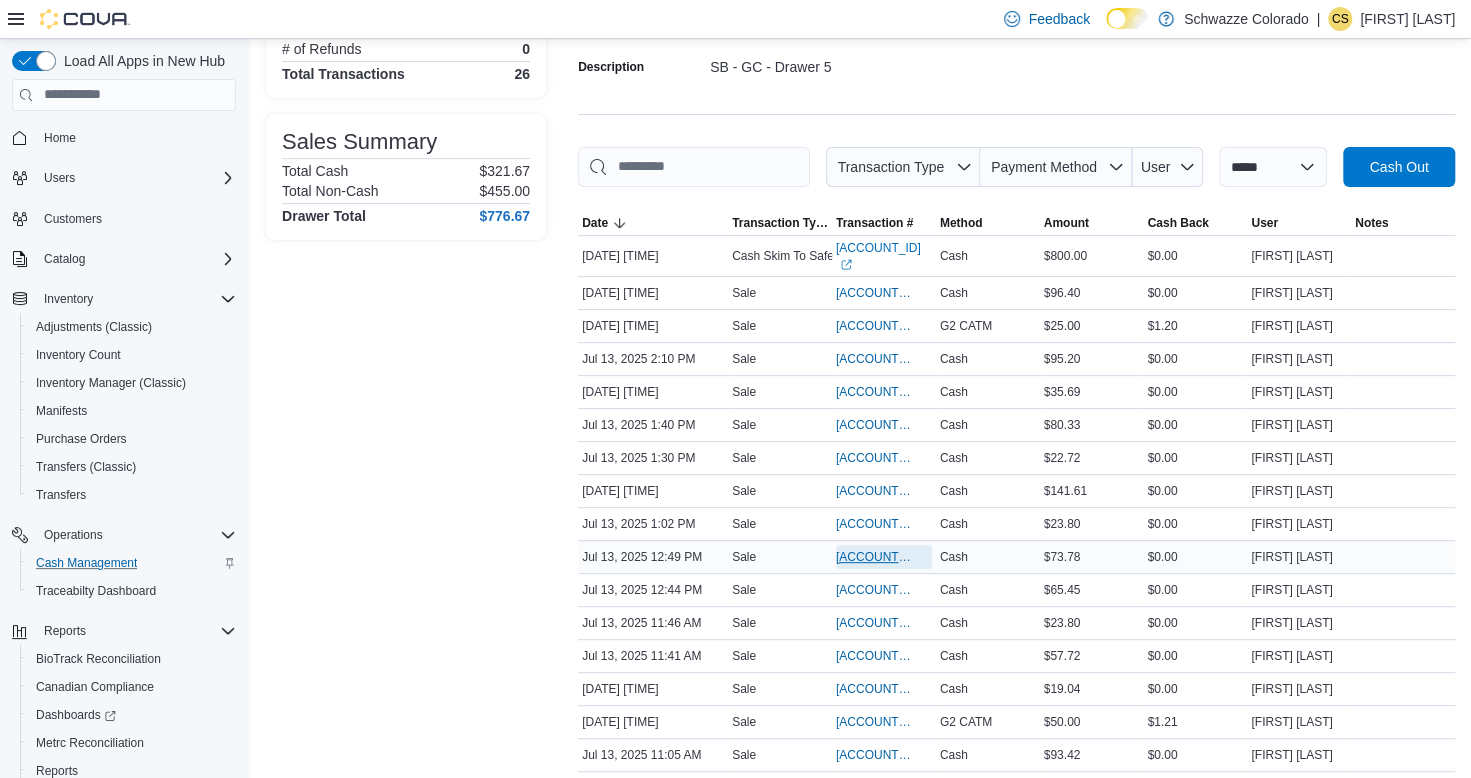 click on "[ID]" at bounding box center [874, 557] 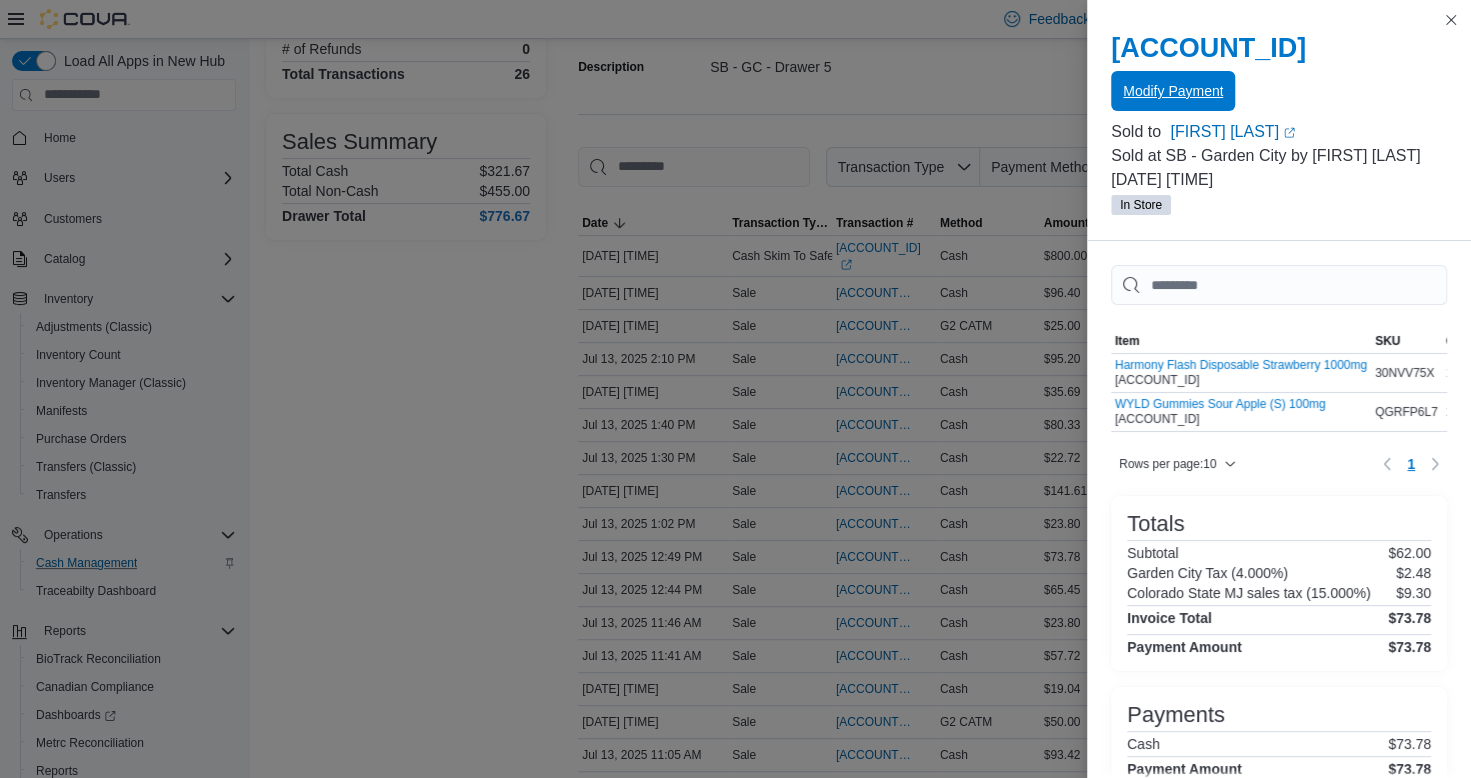 click on "Modify Payment" at bounding box center (1173, 91) 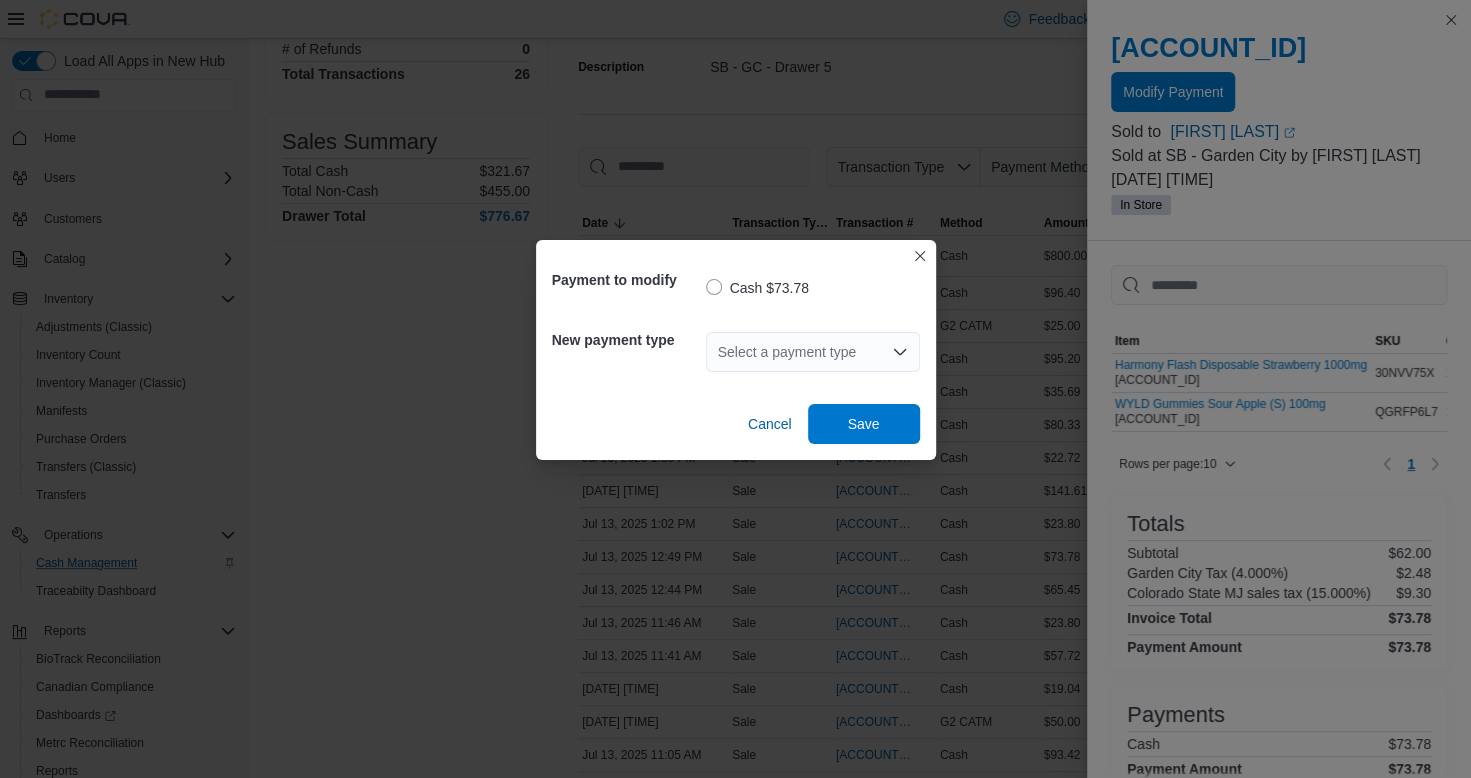 click on "Select a payment type" at bounding box center (813, 352) 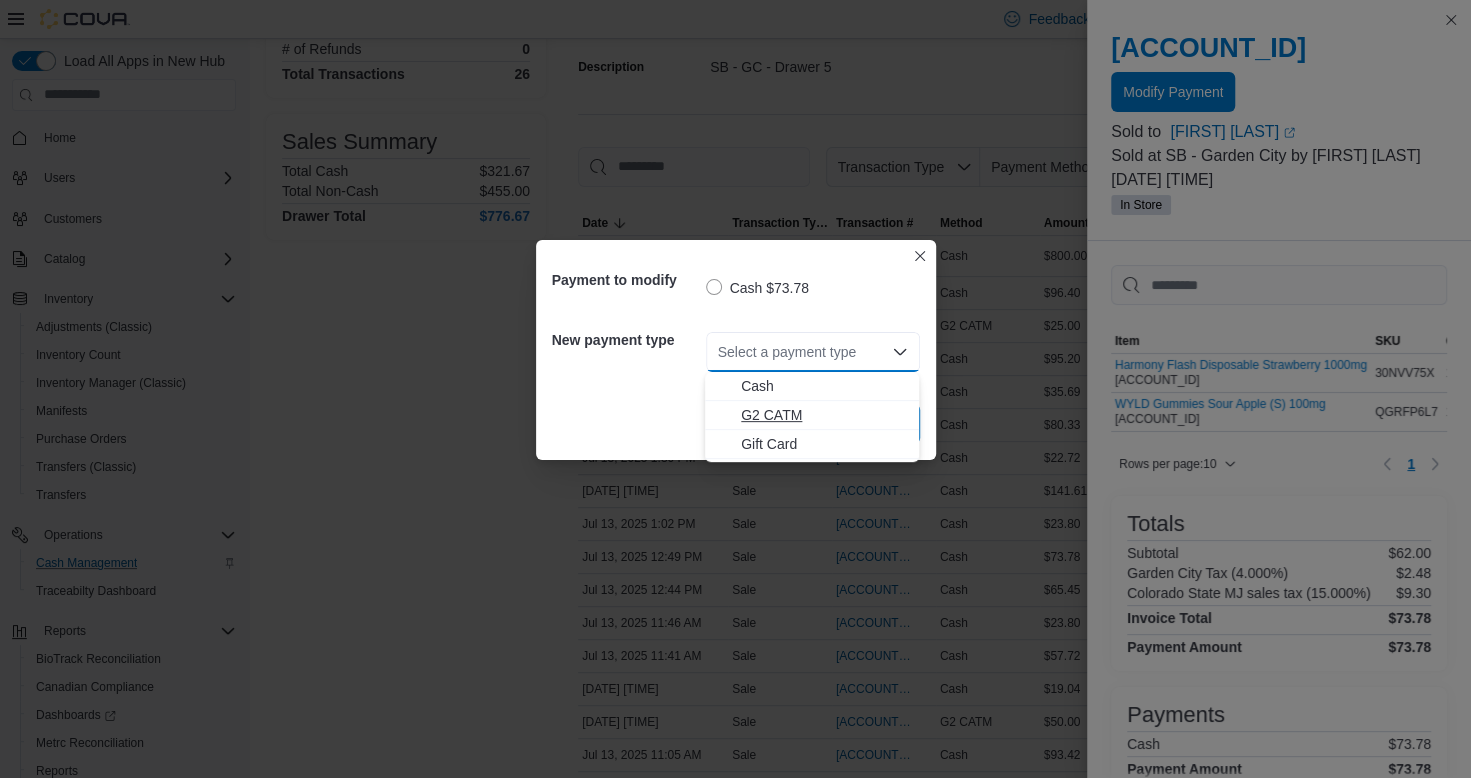 click on "G2 CATM" at bounding box center (824, 415) 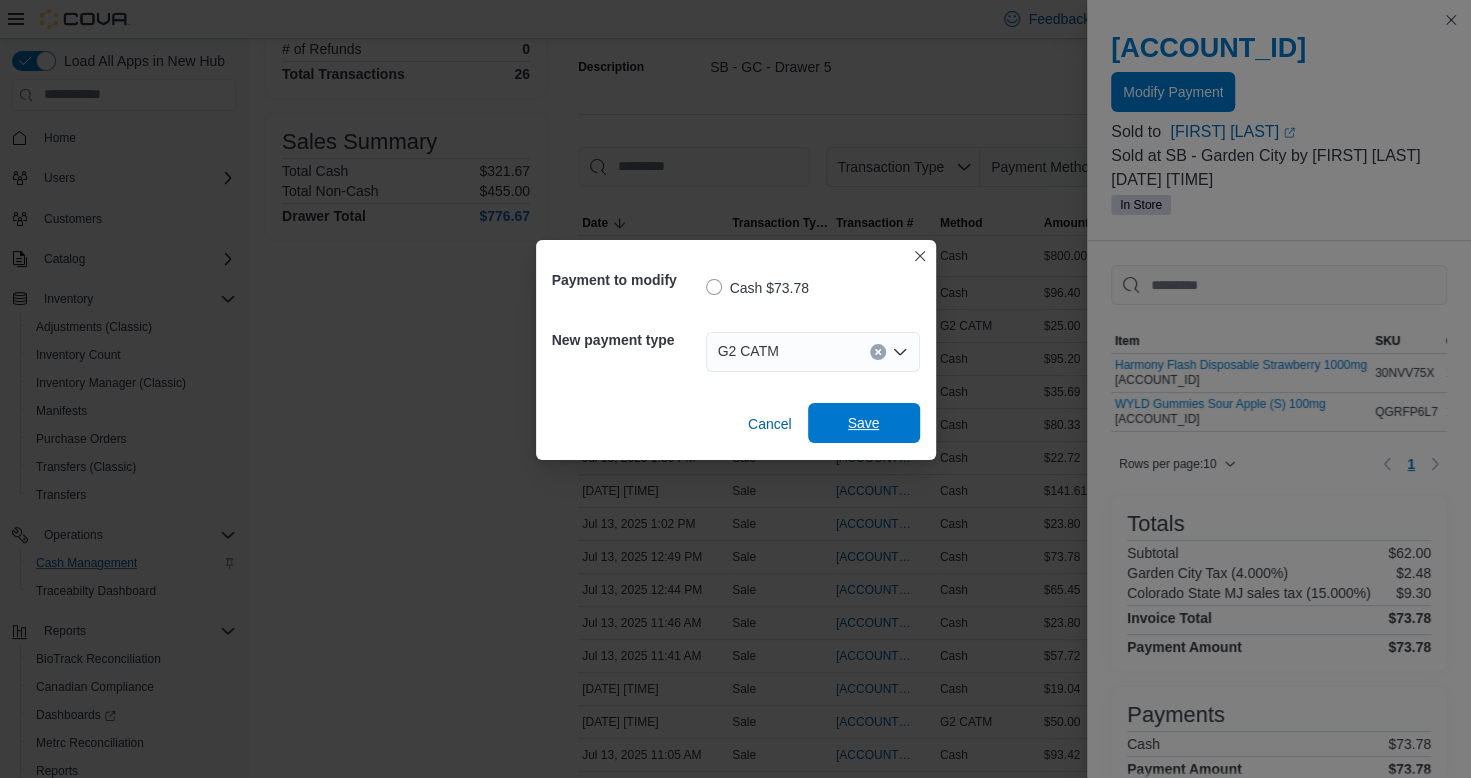 click on "Save" at bounding box center (864, 423) 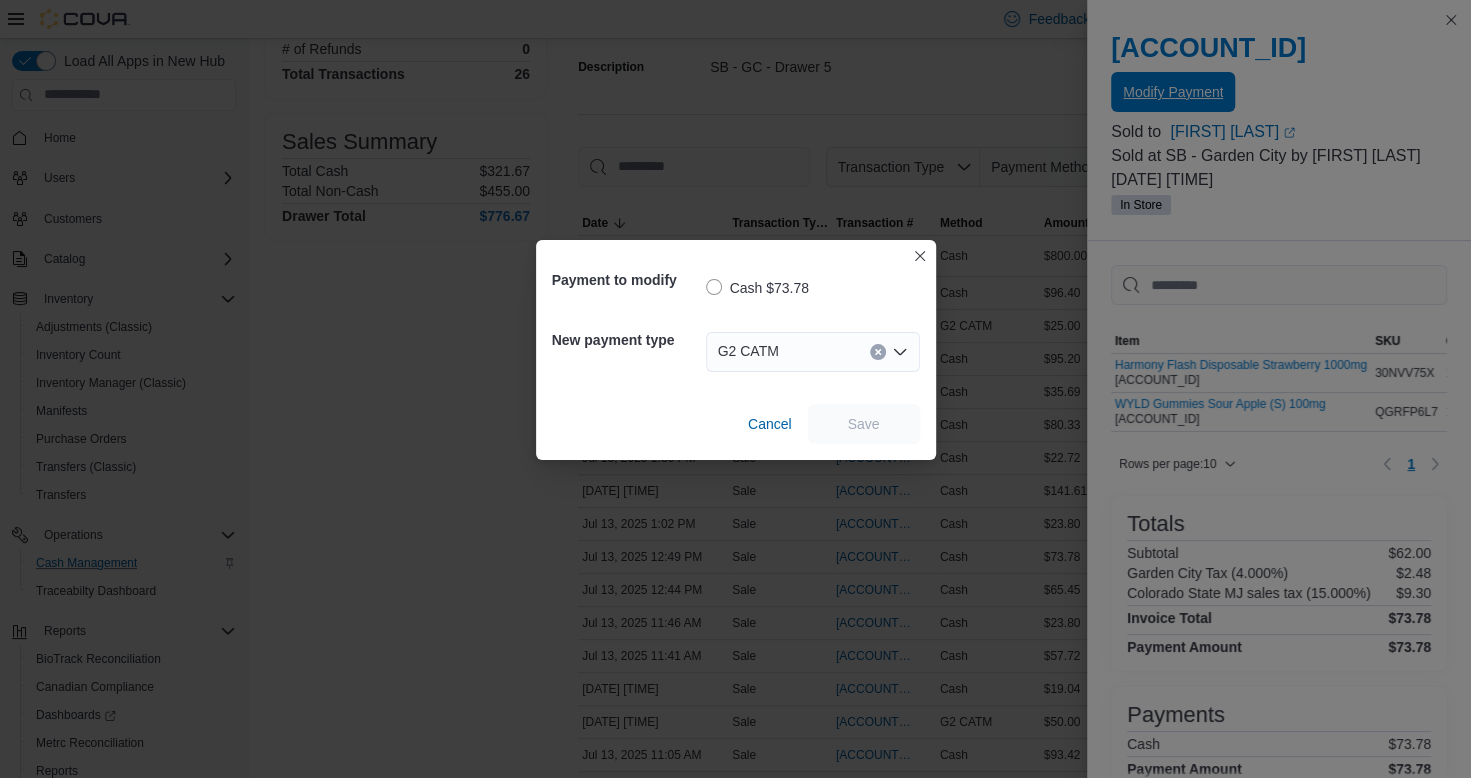 scroll, scrollTop: 0, scrollLeft: 0, axis: both 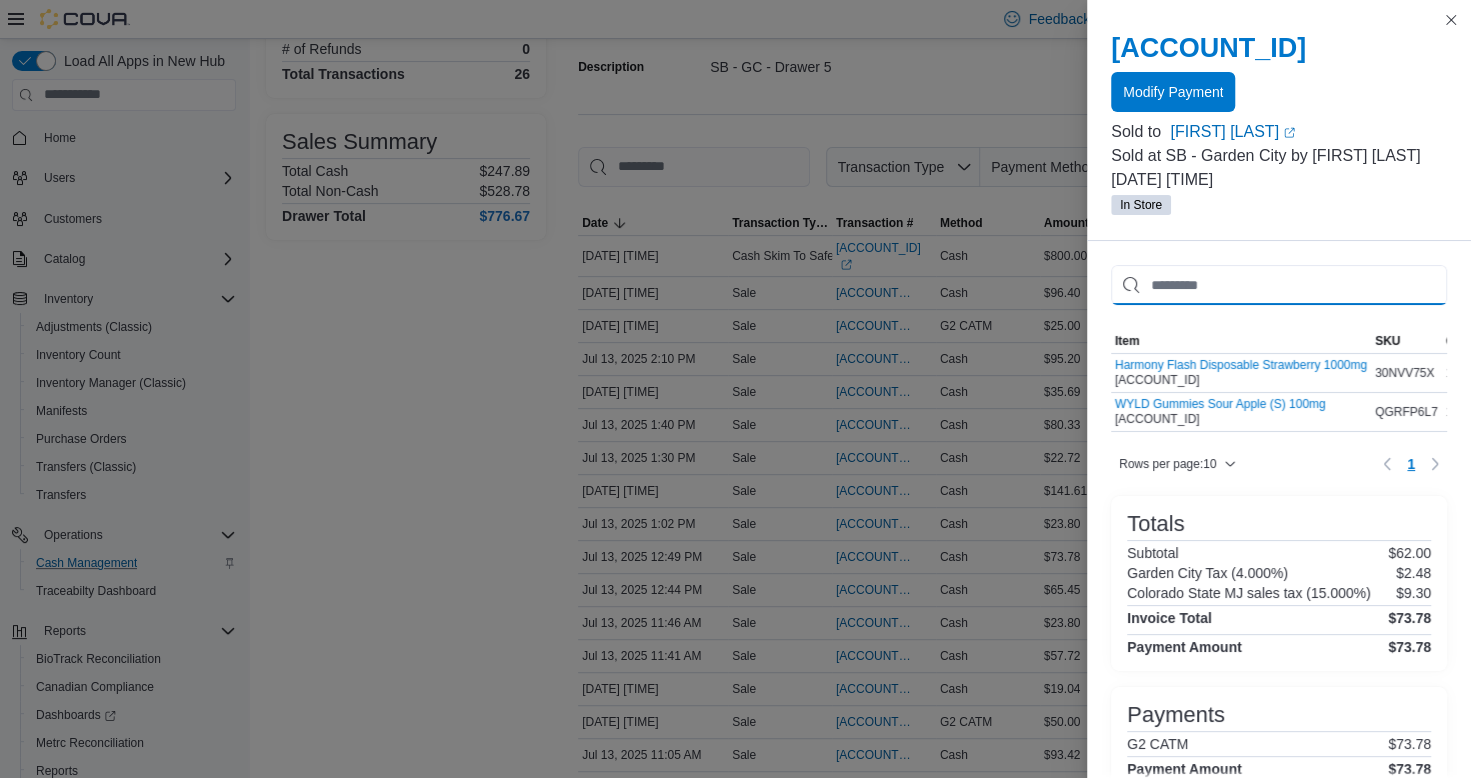 click at bounding box center (1279, 285) 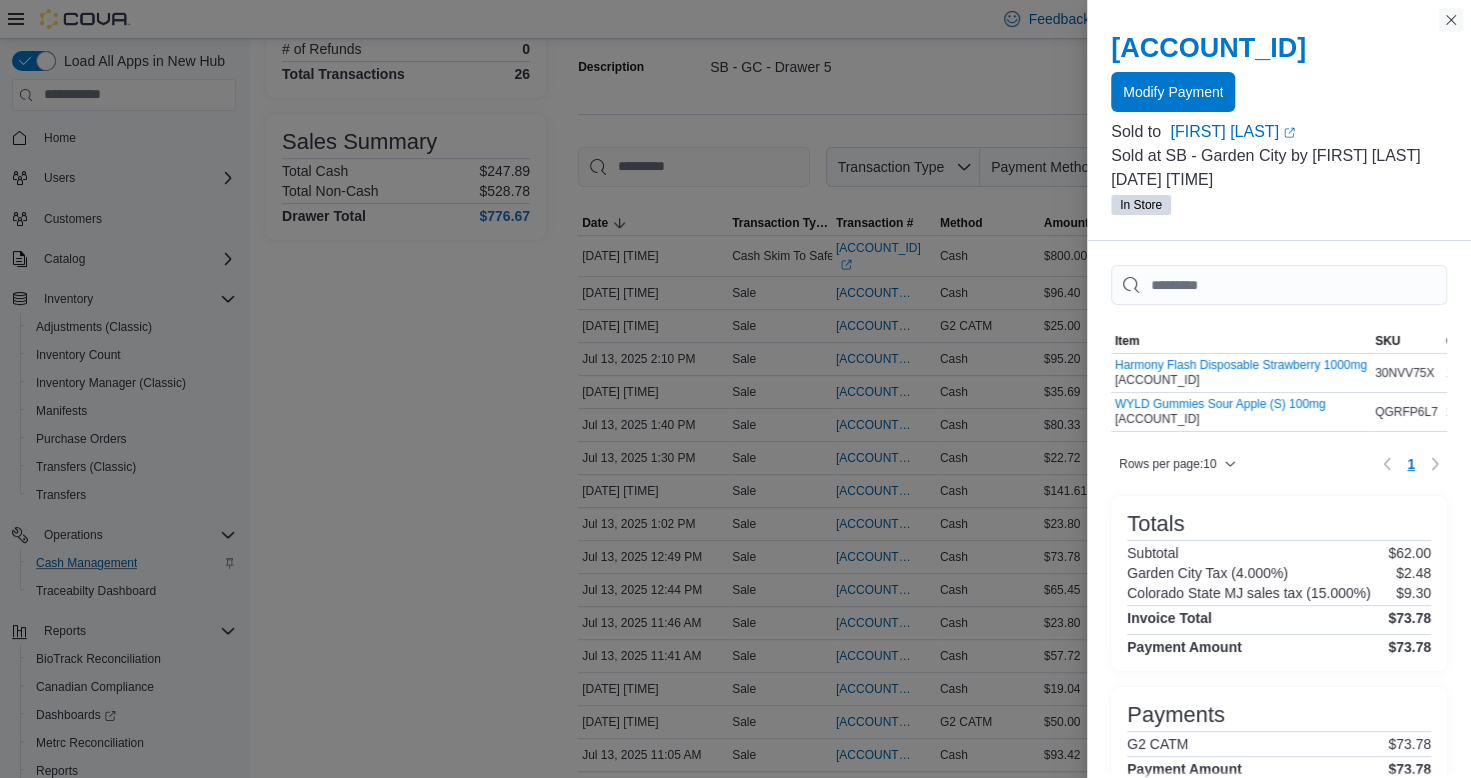 click at bounding box center (1451, 20) 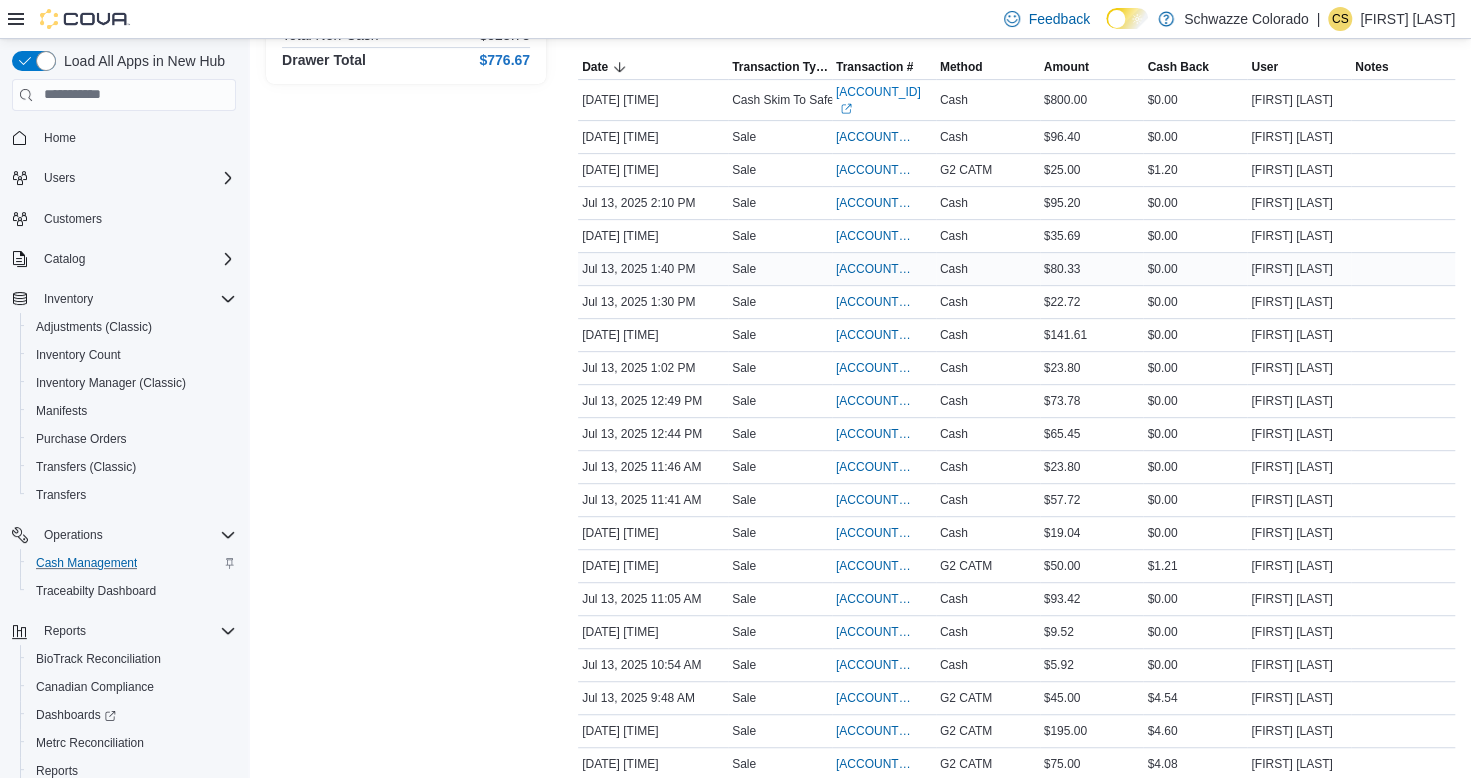 scroll, scrollTop: 300, scrollLeft: 0, axis: vertical 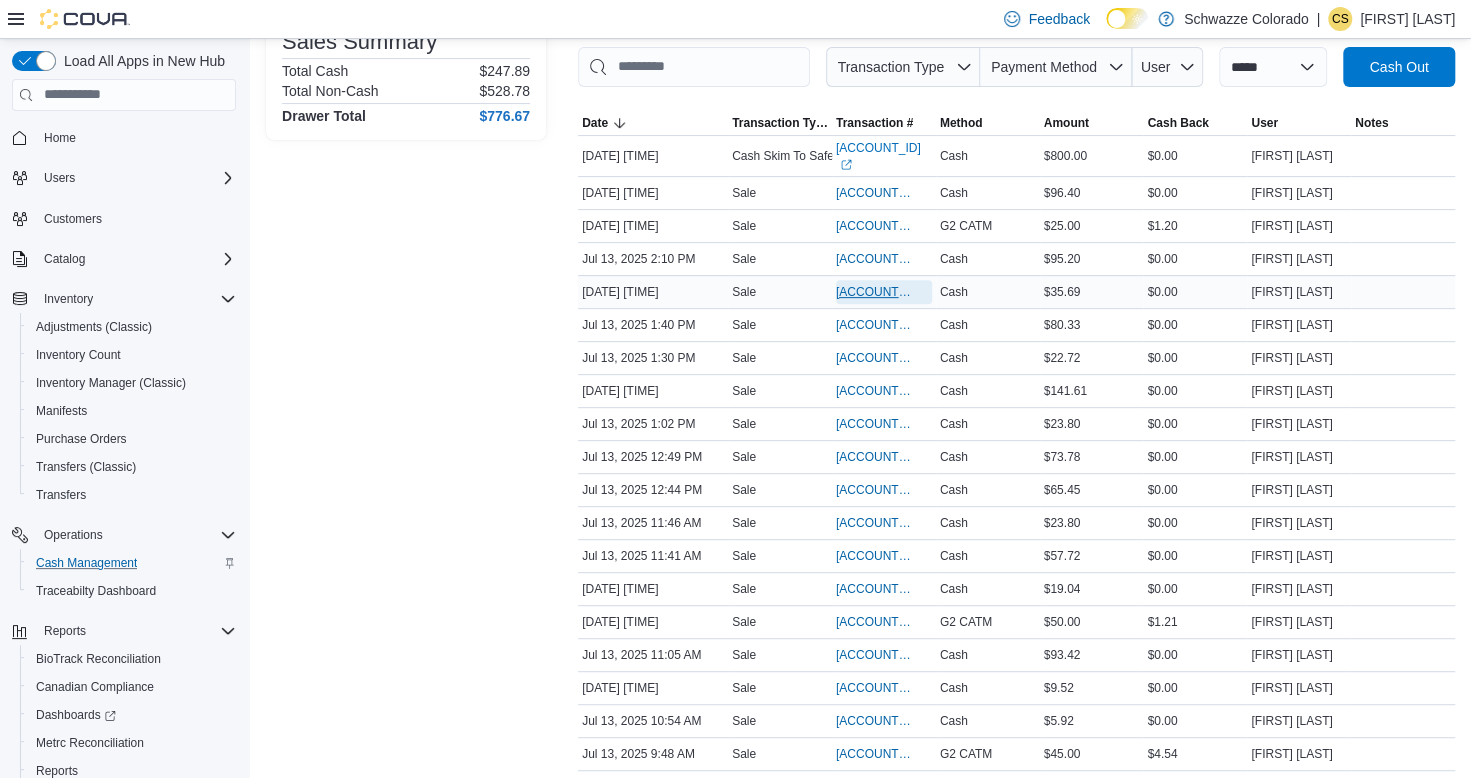 click on "[ID]" at bounding box center (874, 292) 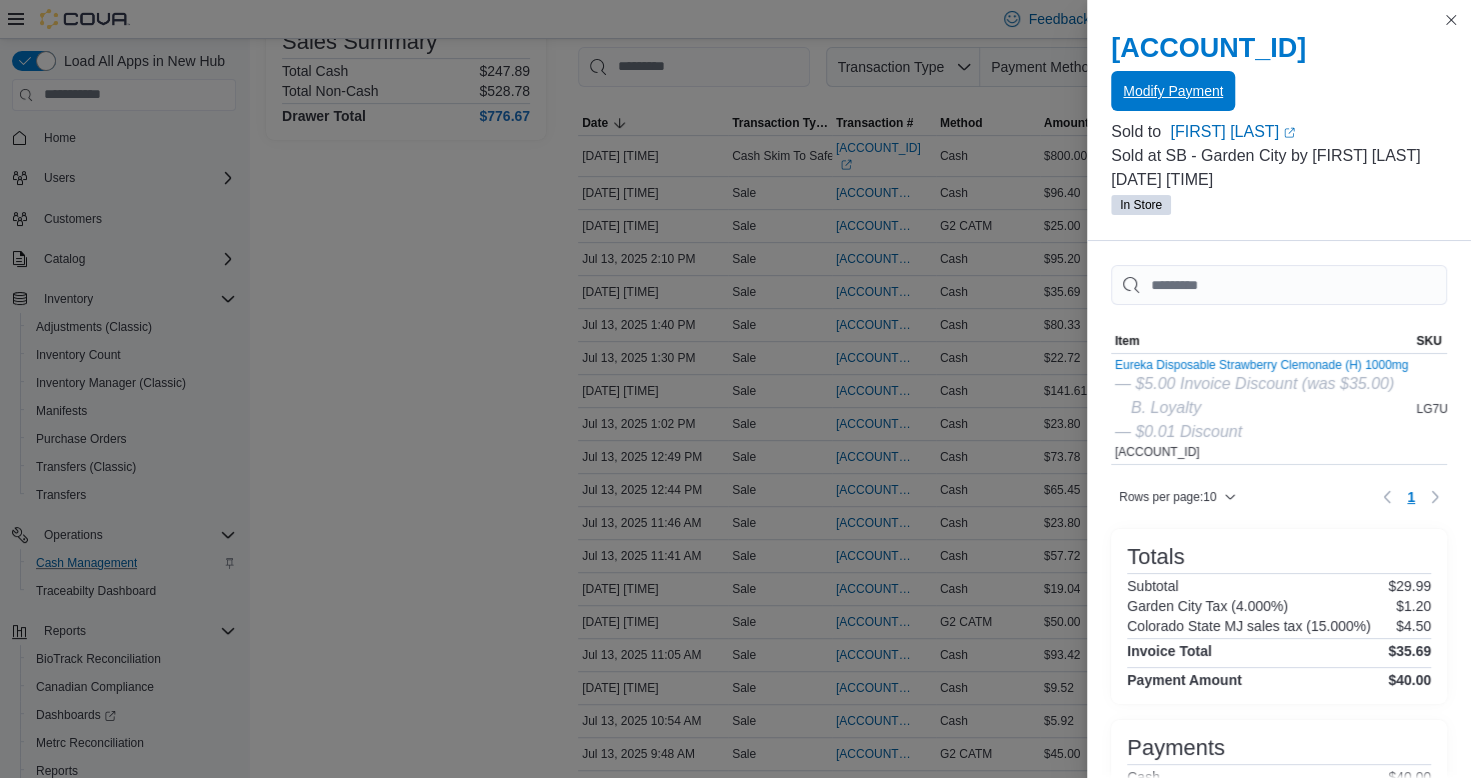 click on "Modify Payment" at bounding box center [1173, 91] 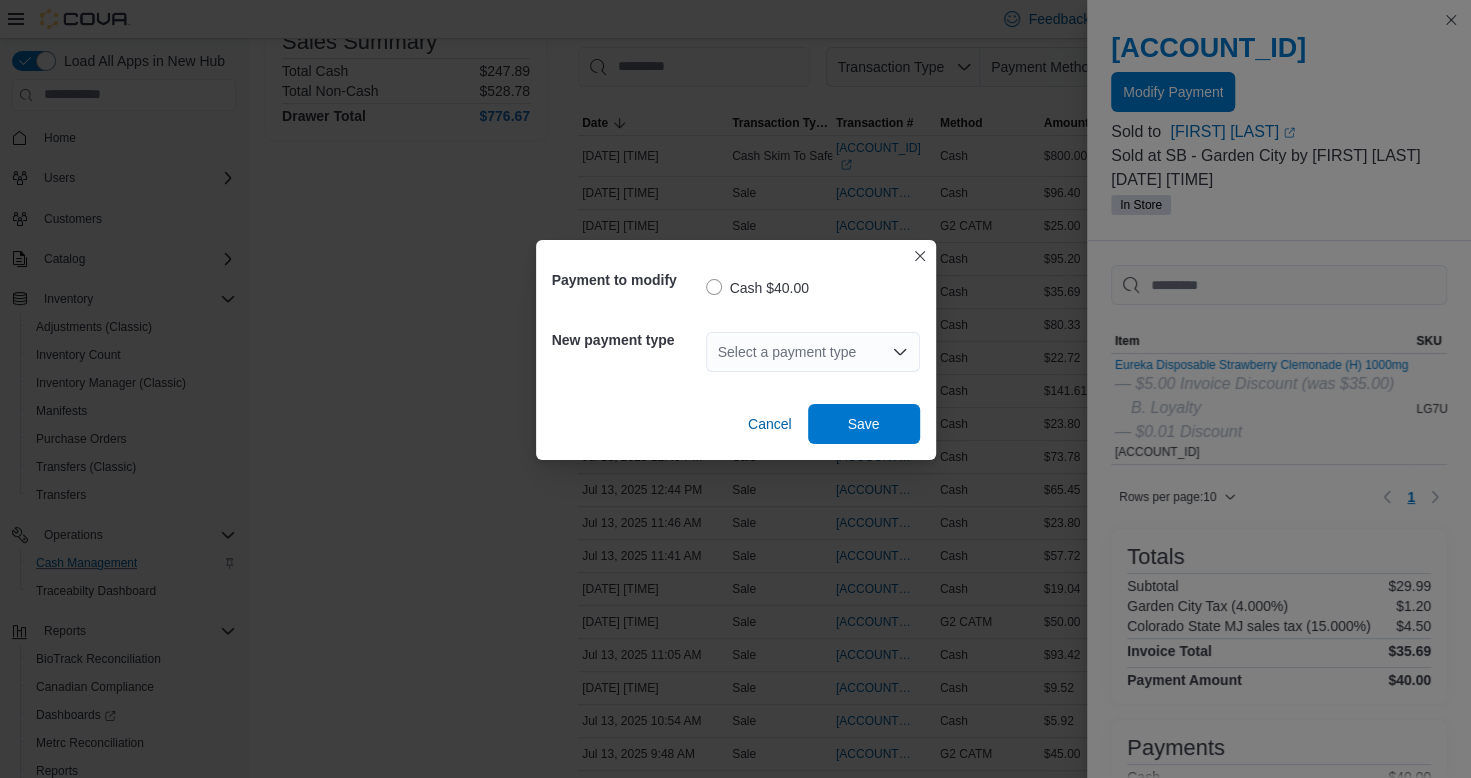 click on "Select a payment type" at bounding box center (813, 352) 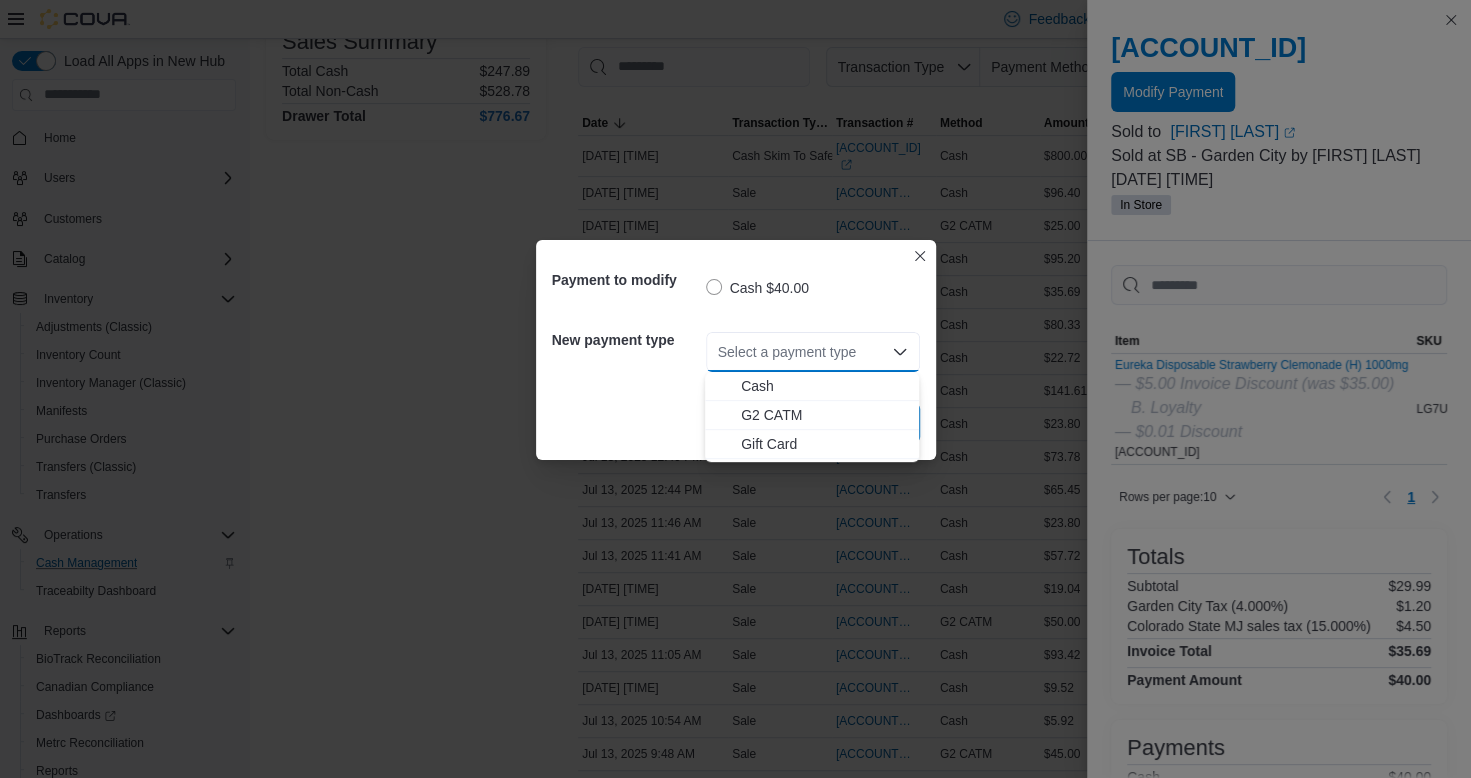 click on "G2 CATM" at bounding box center [824, 415] 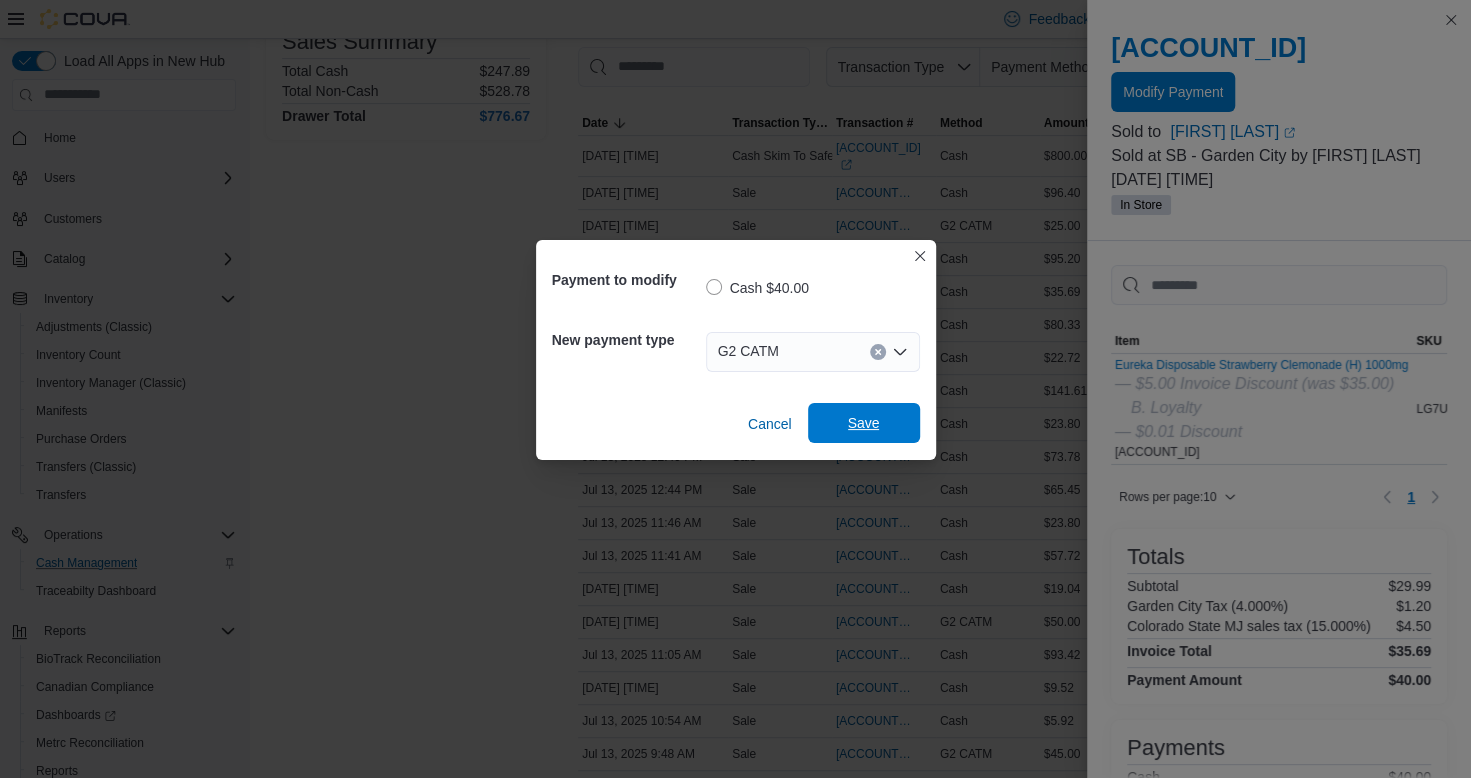 click on "Save" at bounding box center (864, 423) 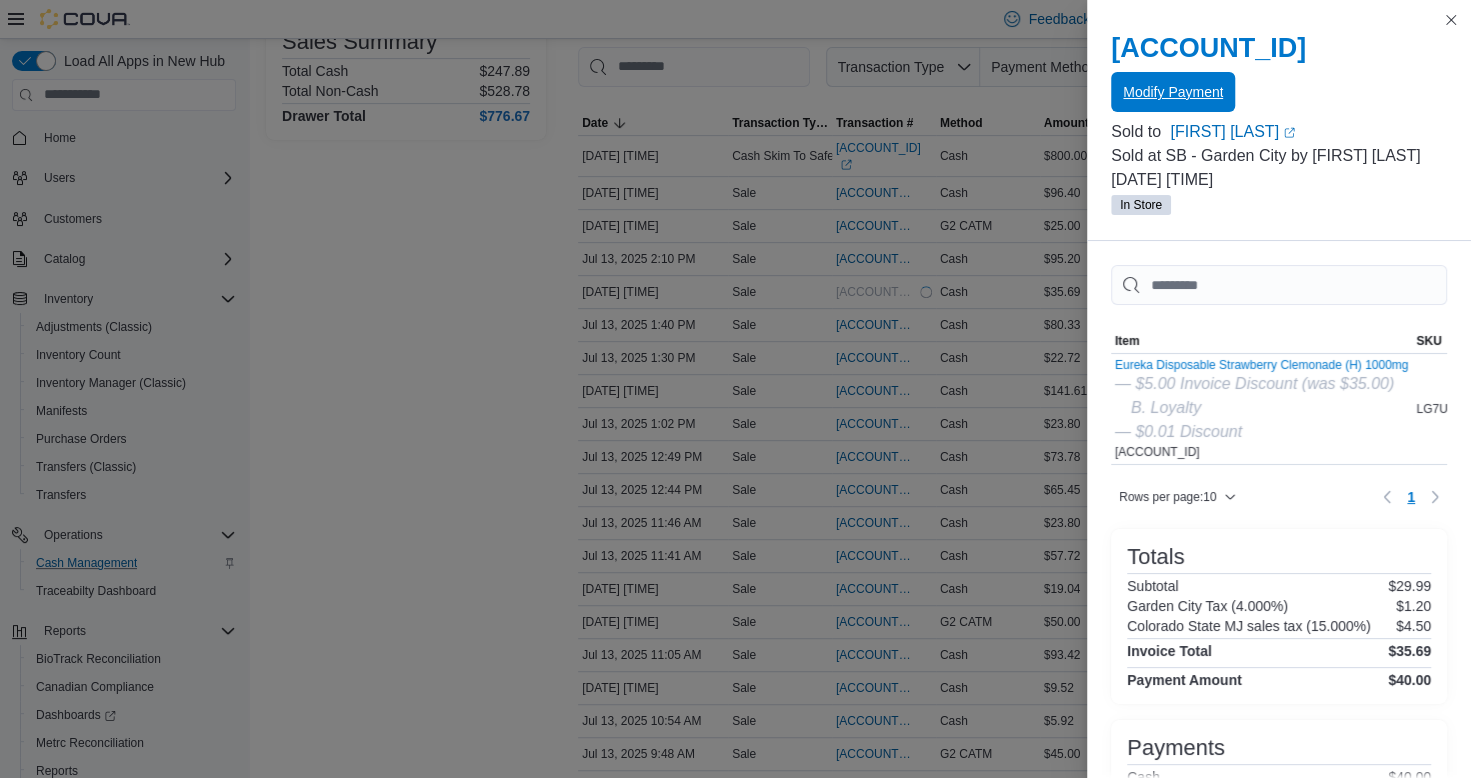 scroll, scrollTop: 0, scrollLeft: 0, axis: both 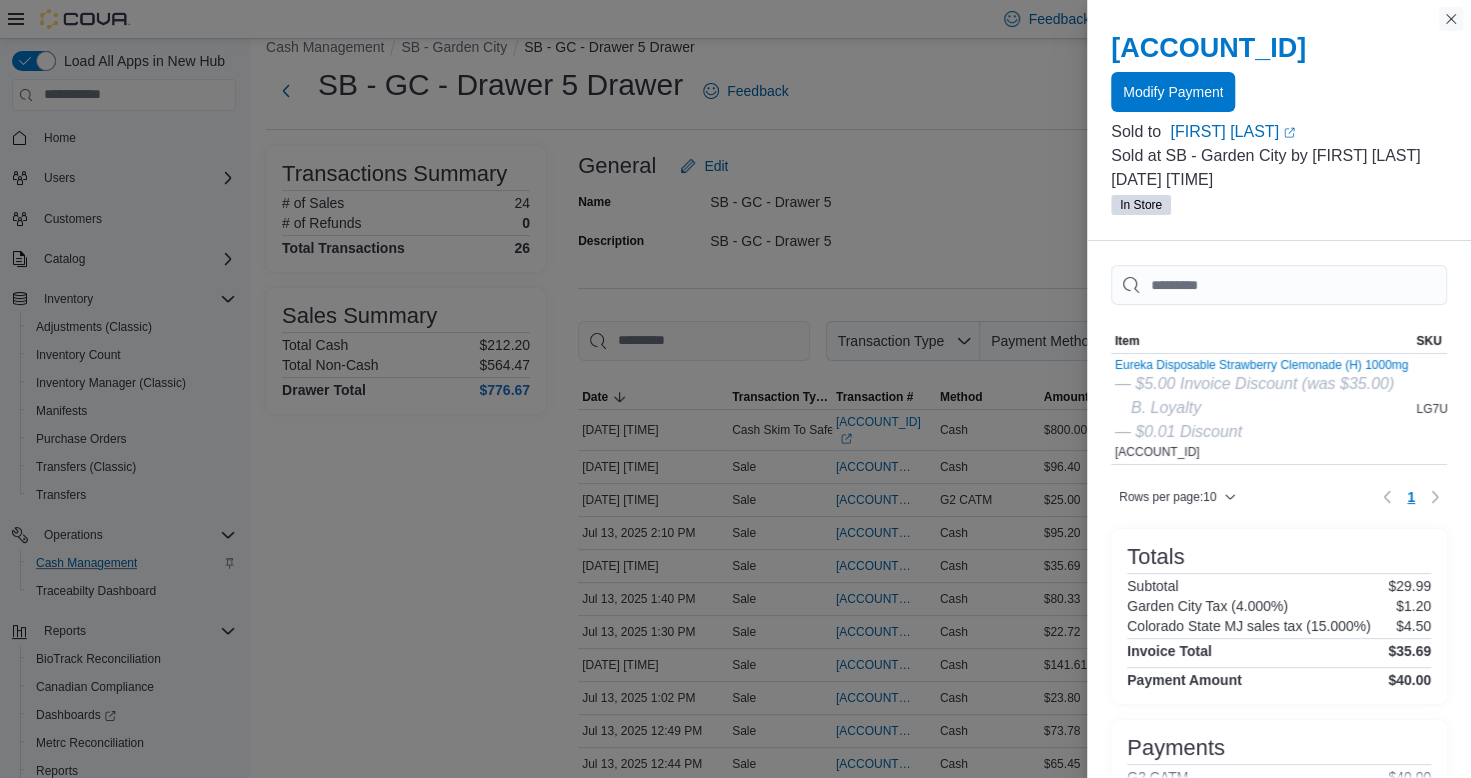 click at bounding box center [1451, 19] 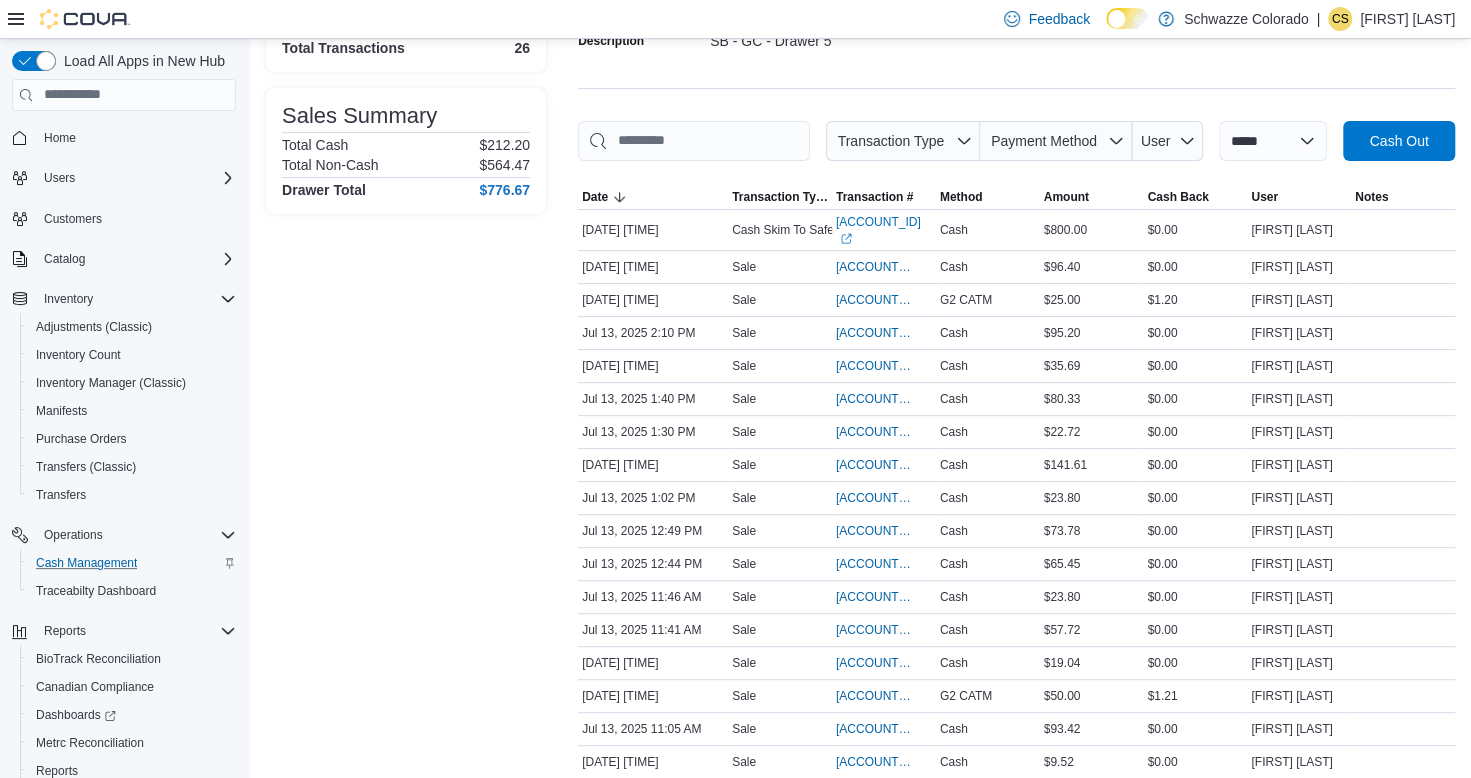 scroll, scrollTop: 326, scrollLeft: 0, axis: vertical 